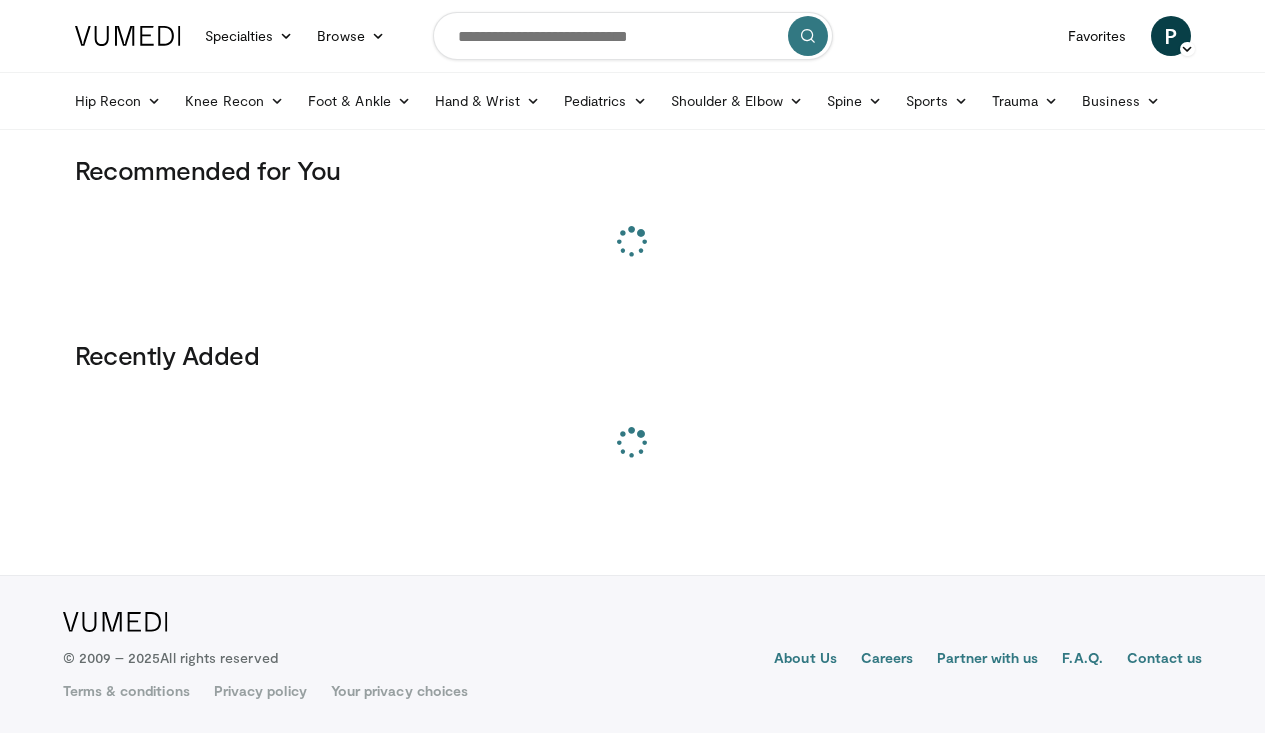 scroll, scrollTop: 0, scrollLeft: 0, axis: both 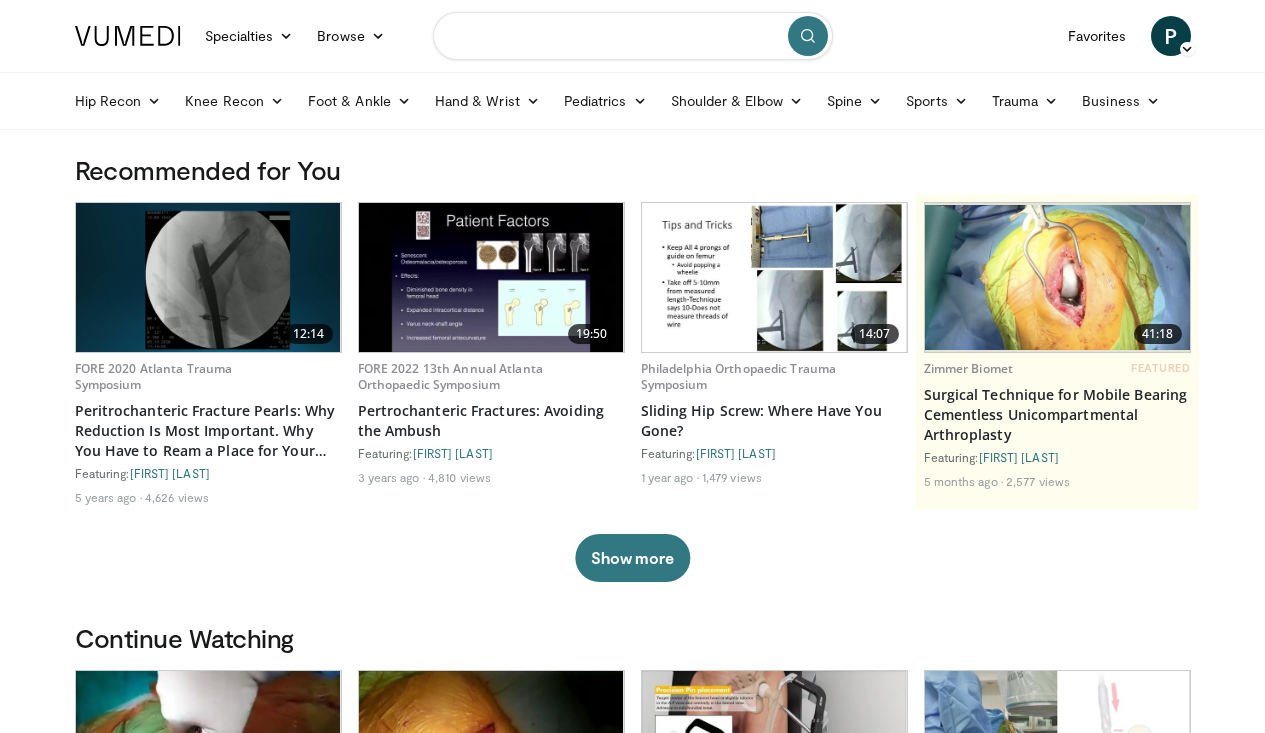 click at bounding box center [633, 36] 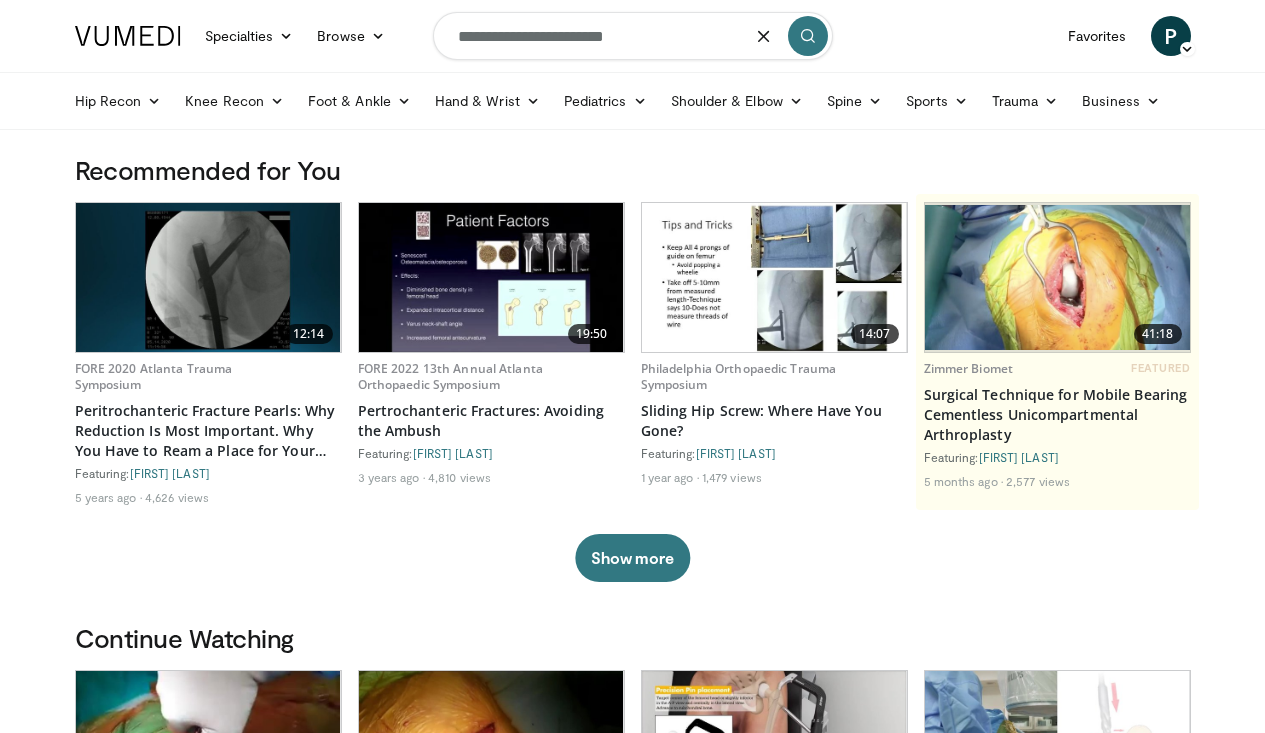 type on "**********" 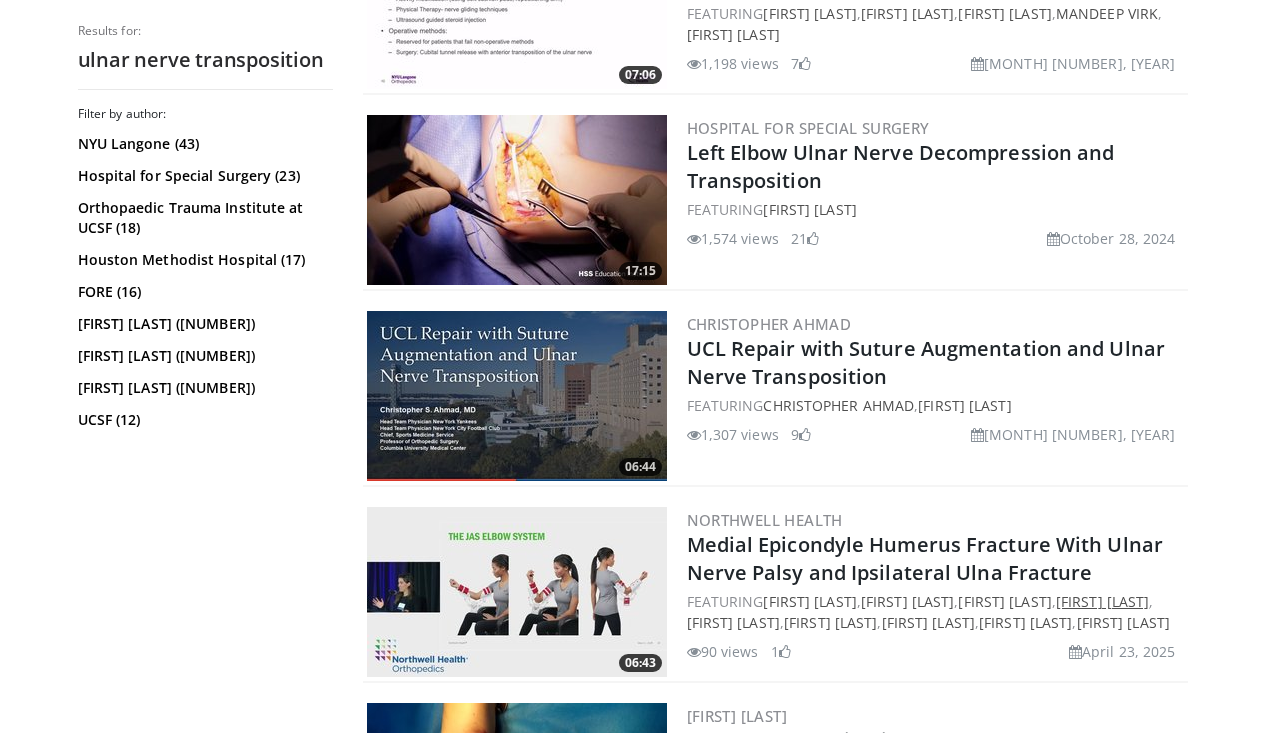 scroll, scrollTop: 2459, scrollLeft: 0, axis: vertical 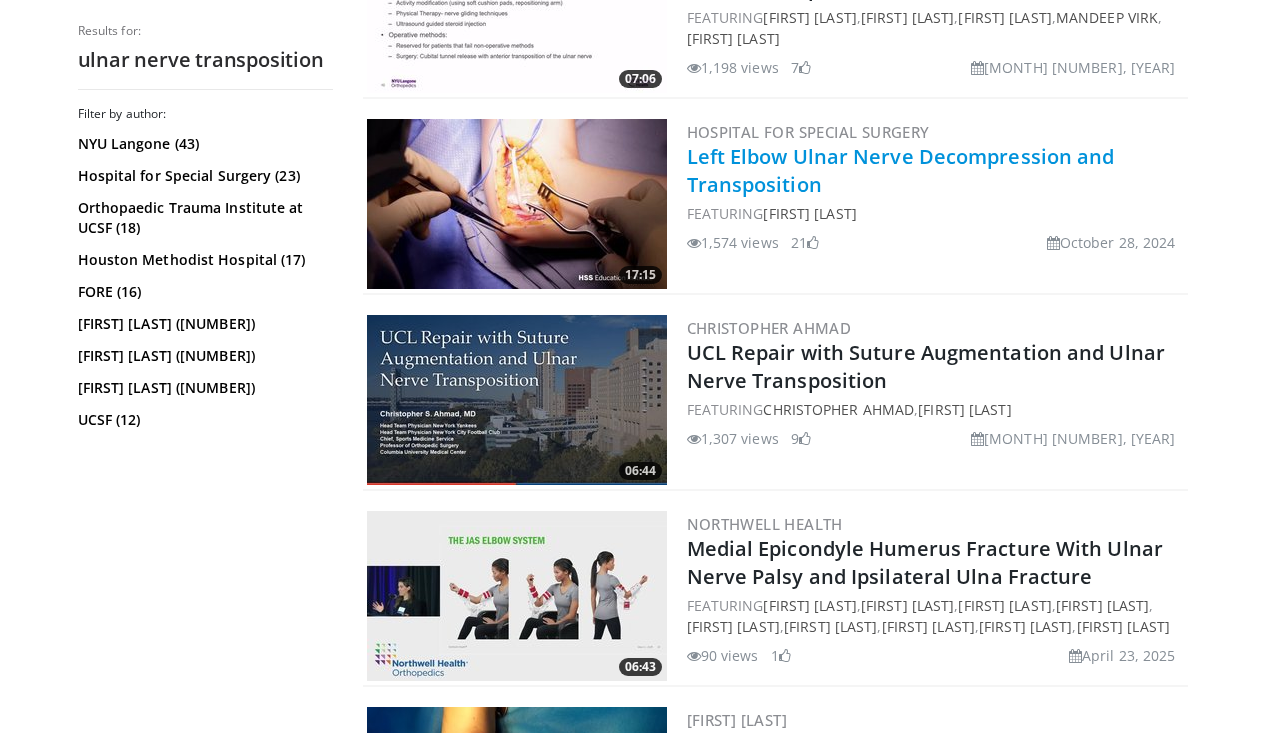 click on "Left Elbow Ulnar Nerve Decompression and Transposition" at bounding box center (901, 170) 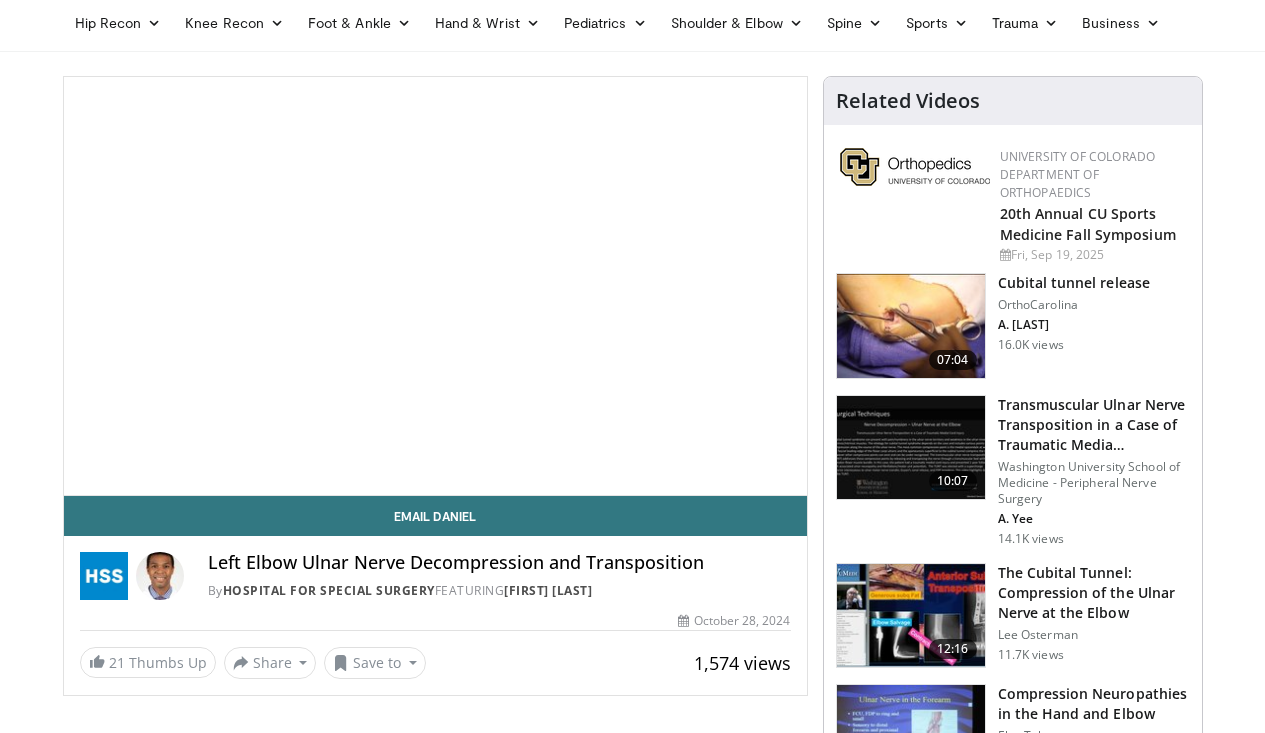 scroll, scrollTop: 112, scrollLeft: 0, axis: vertical 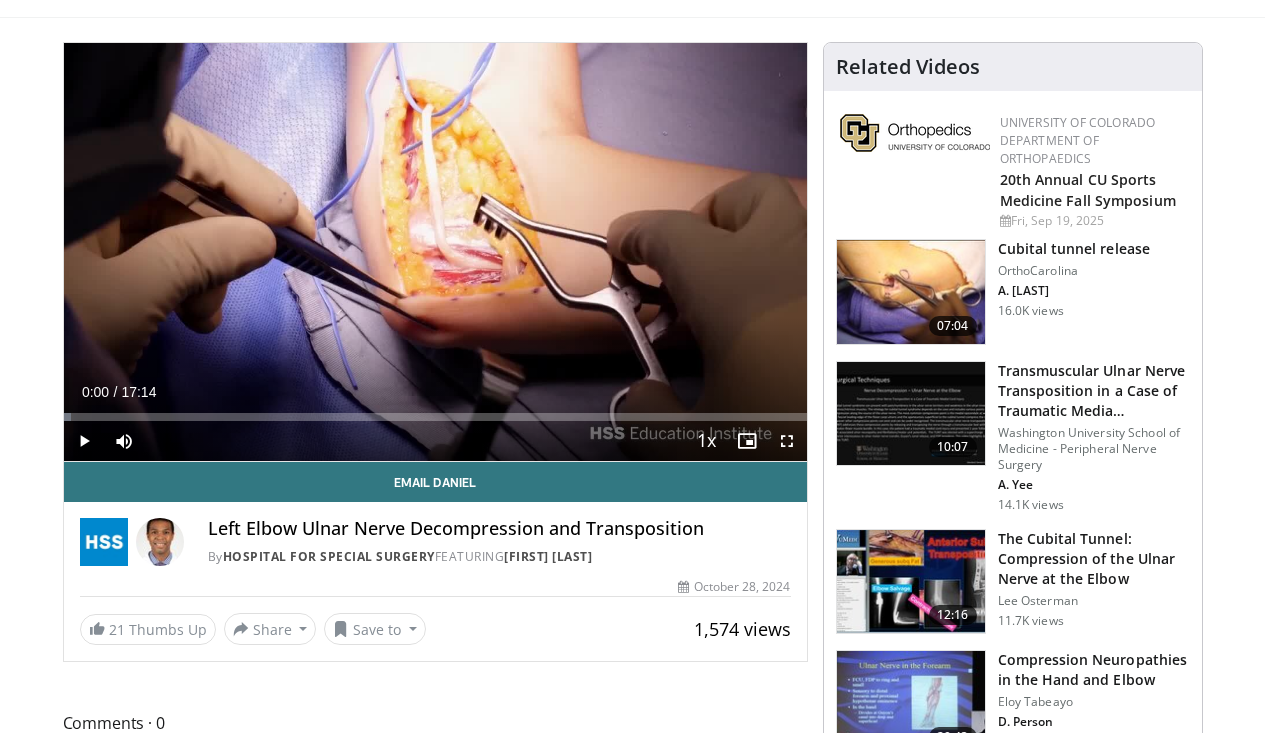 click at bounding box center (84, 441) 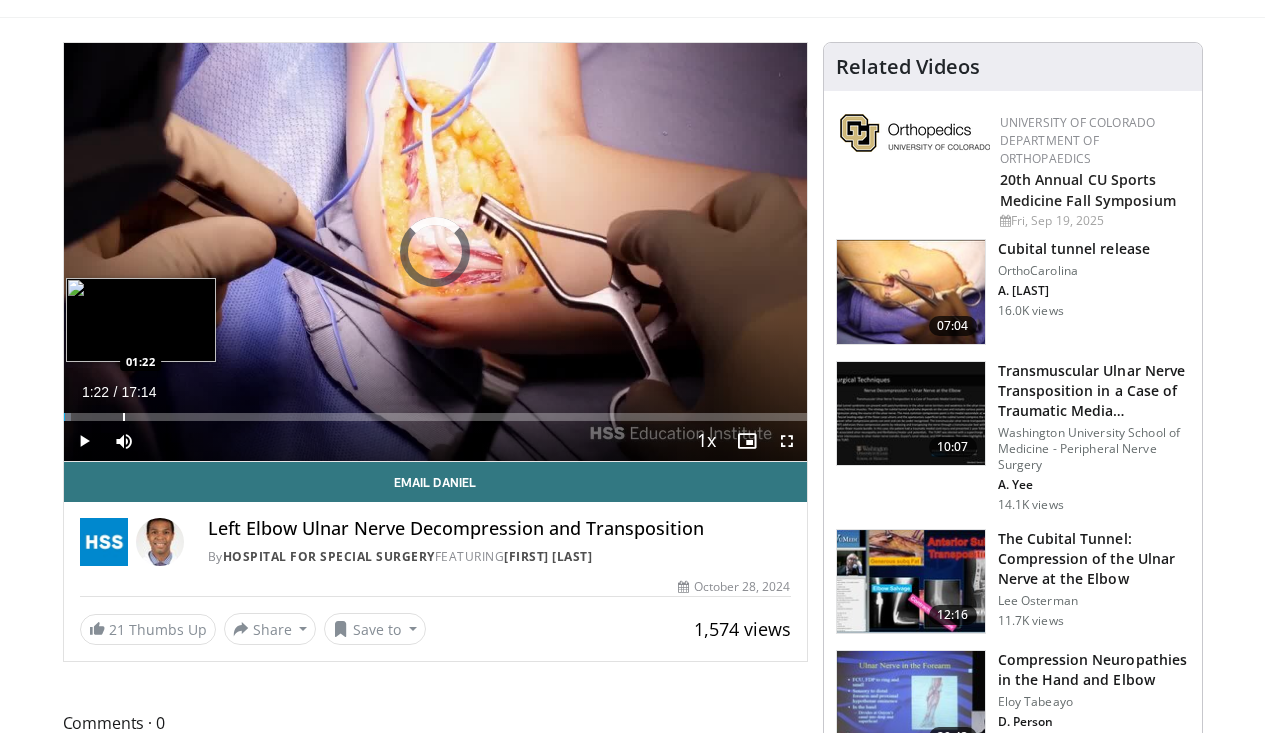 click at bounding box center [124, 417] 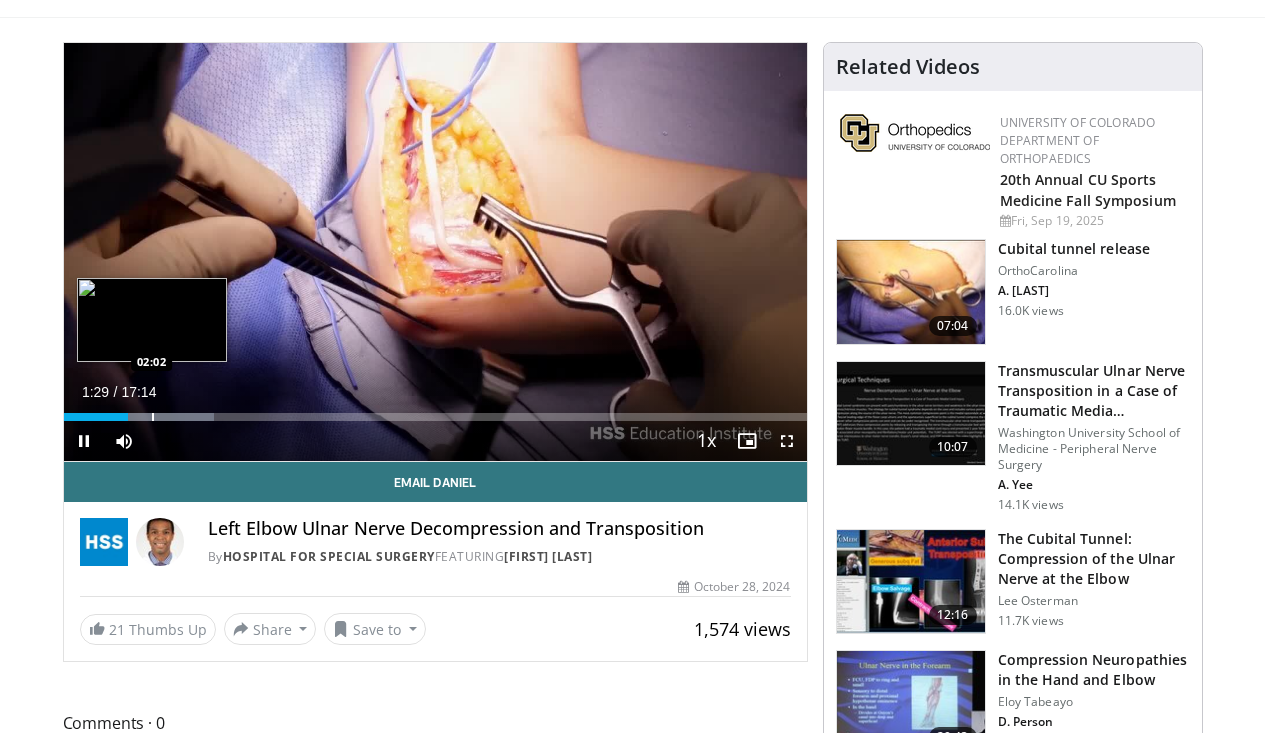 click at bounding box center [153, 417] 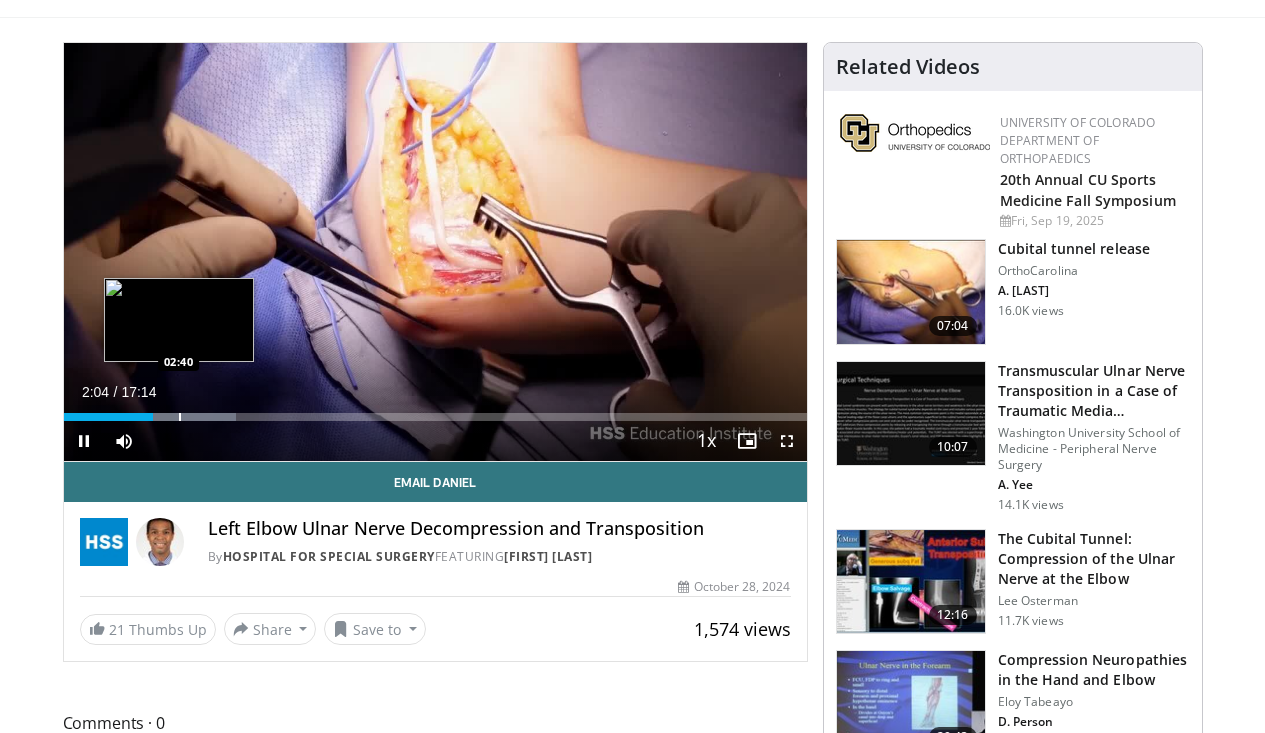 click at bounding box center (180, 417) 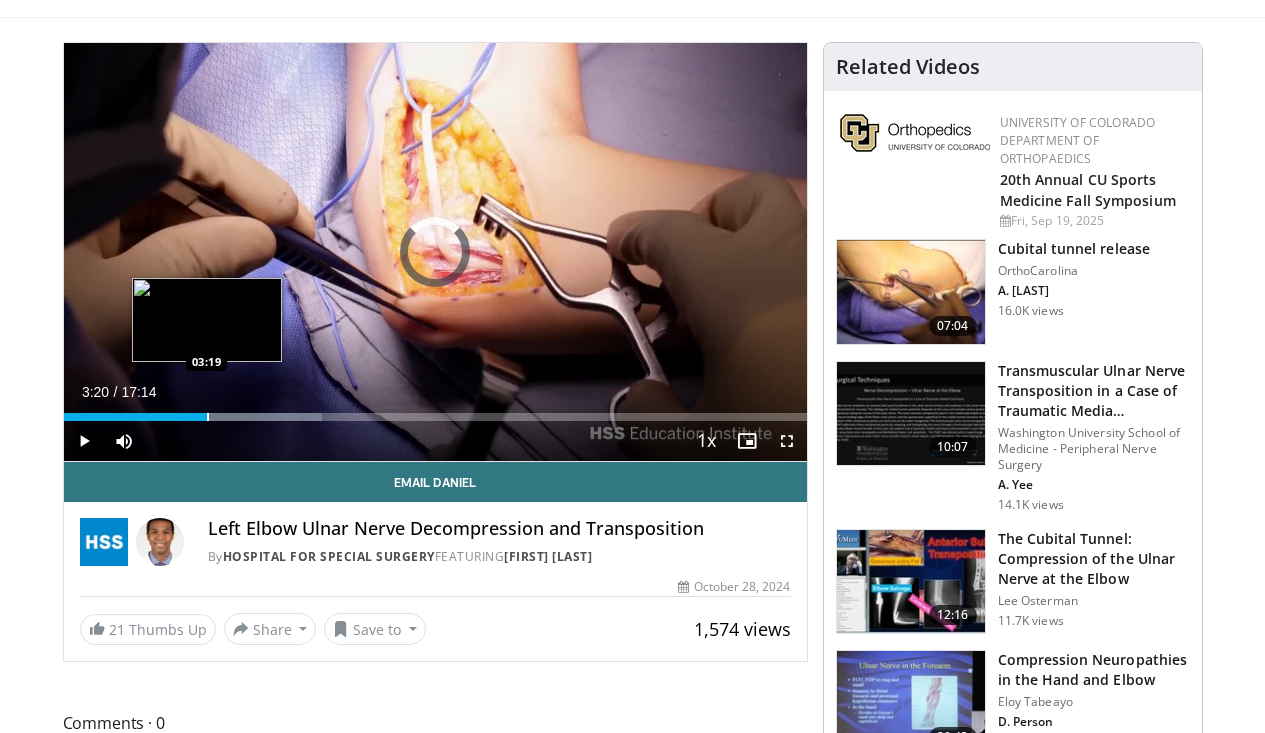 click on "Loaded :  34.84% 02:55 03:19" at bounding box center [435, 411] 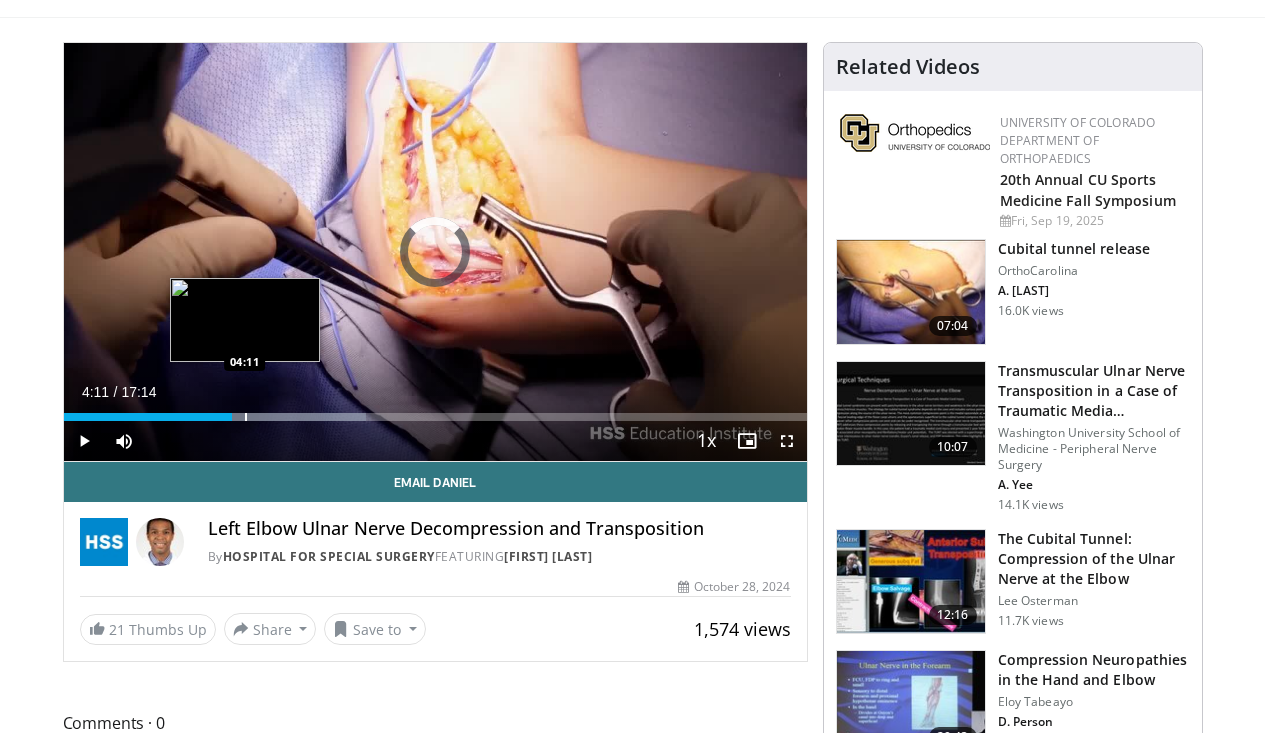 click on "Loaded :  40.65% 03:54 04:11" at bounding box center (435, 411) 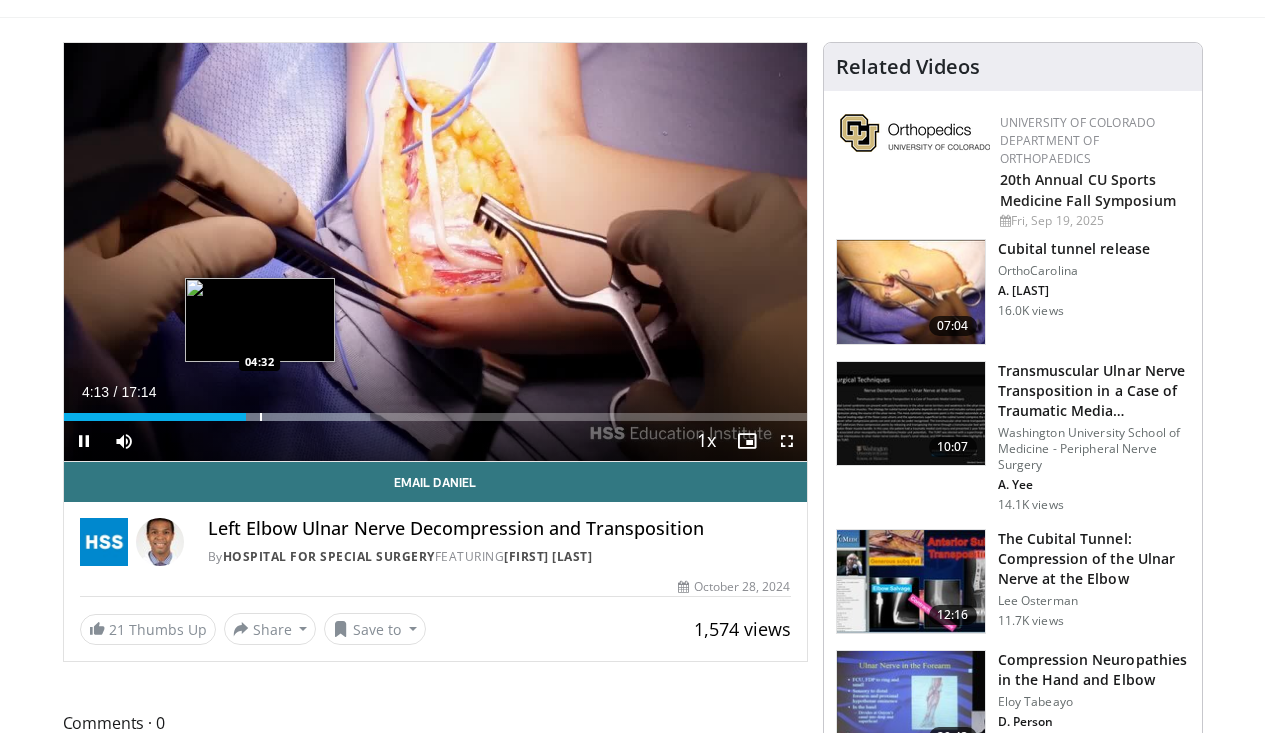 click on "Loaded :  41.20% 04:13 04:32" at bounding box center [435, 411] 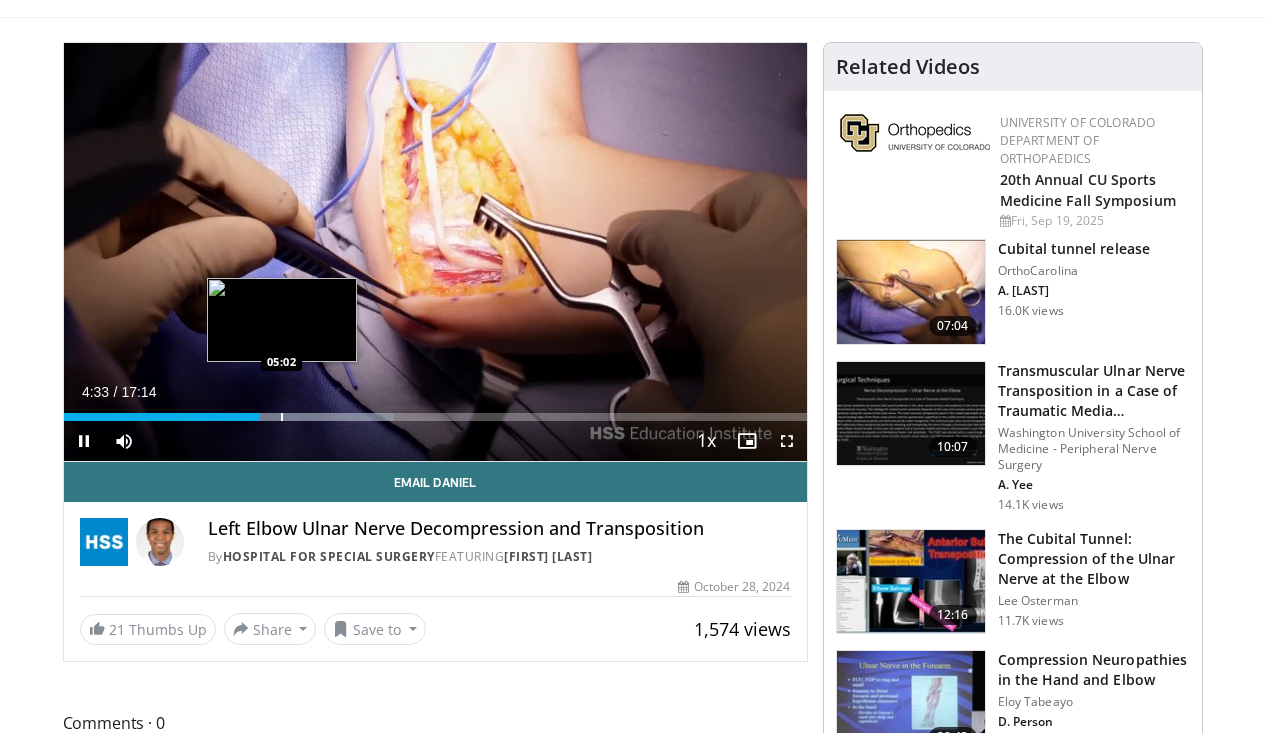 click on "Loaded :  44.52% 04:33 05:02" at bounding box center (435, 411) 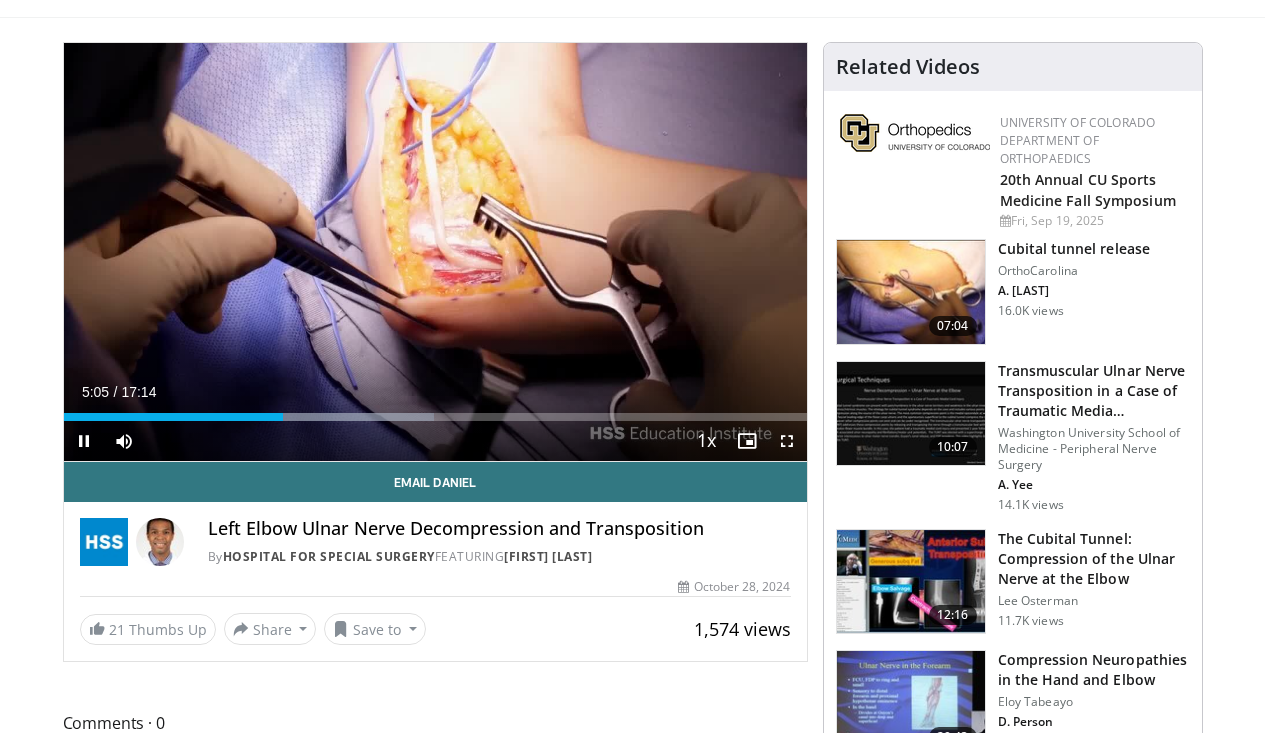 click at bounding box center [787, 441] 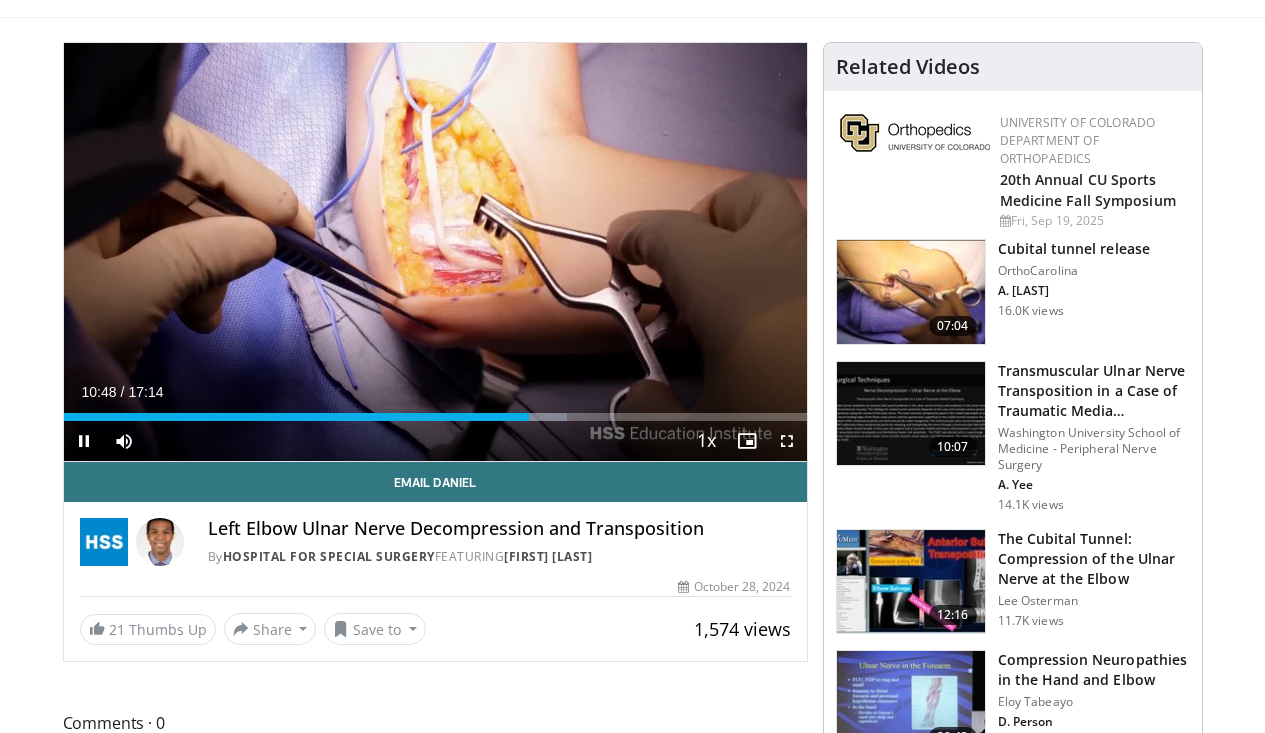 click at bounding box center [787, 441] 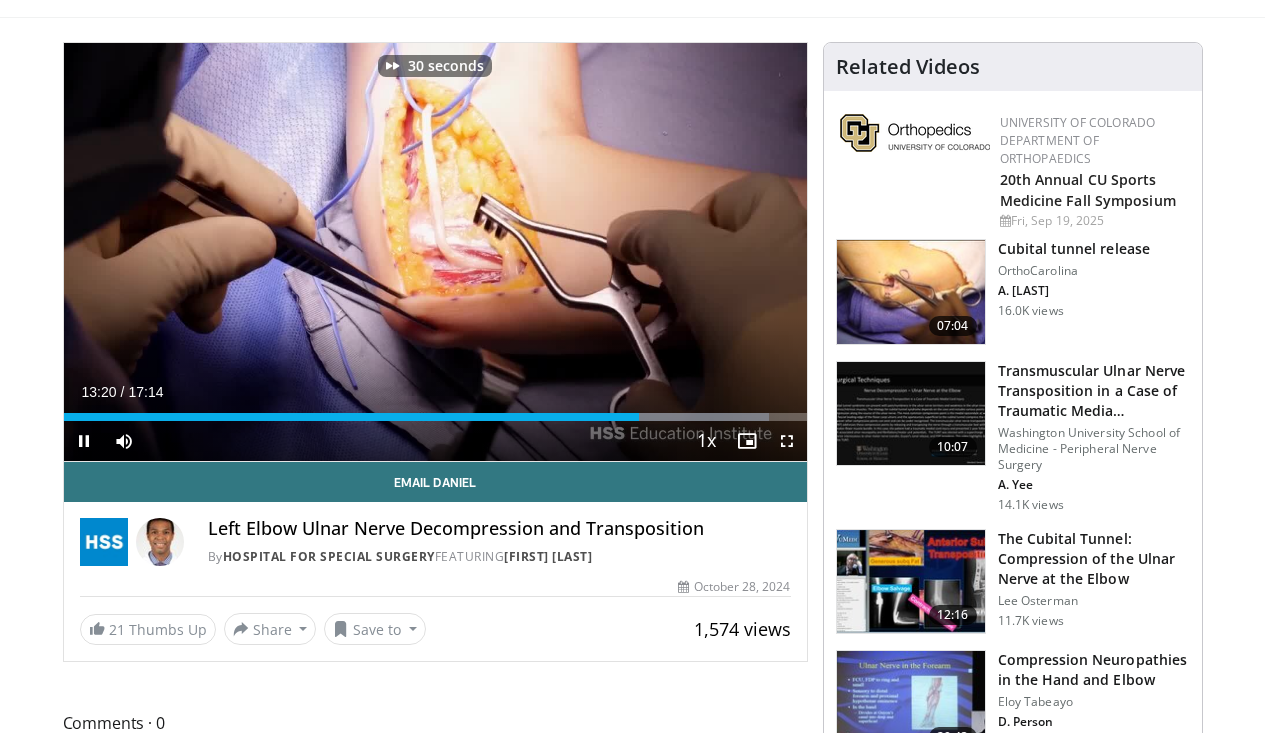 click at bounding box center (787, 441) 